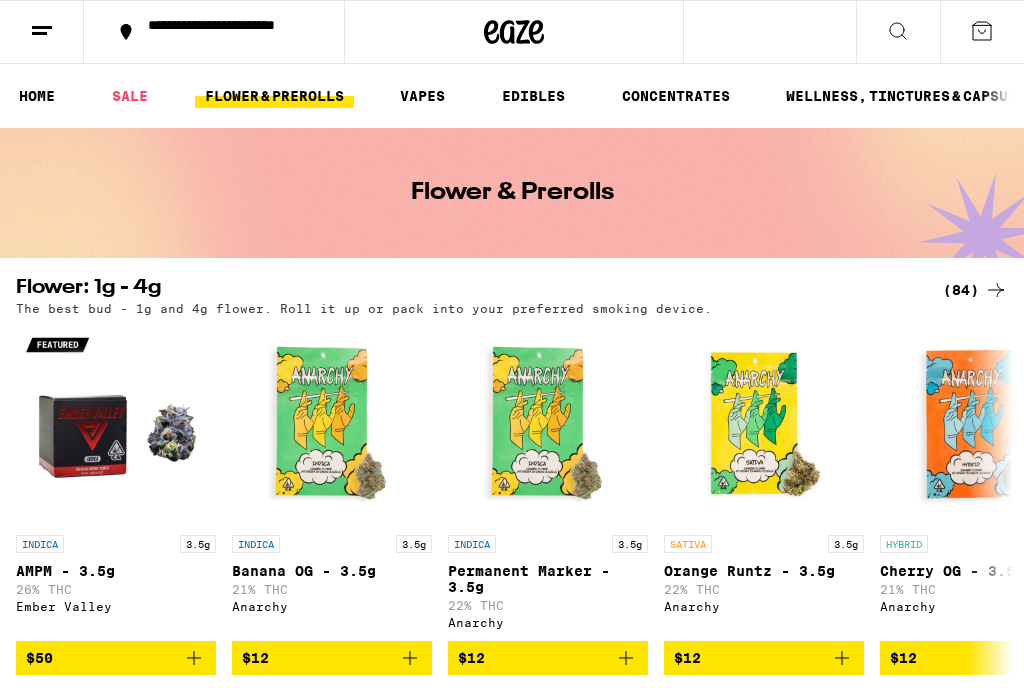 scroll, scrollTop: 0, scrollLeft: 0, axis: both 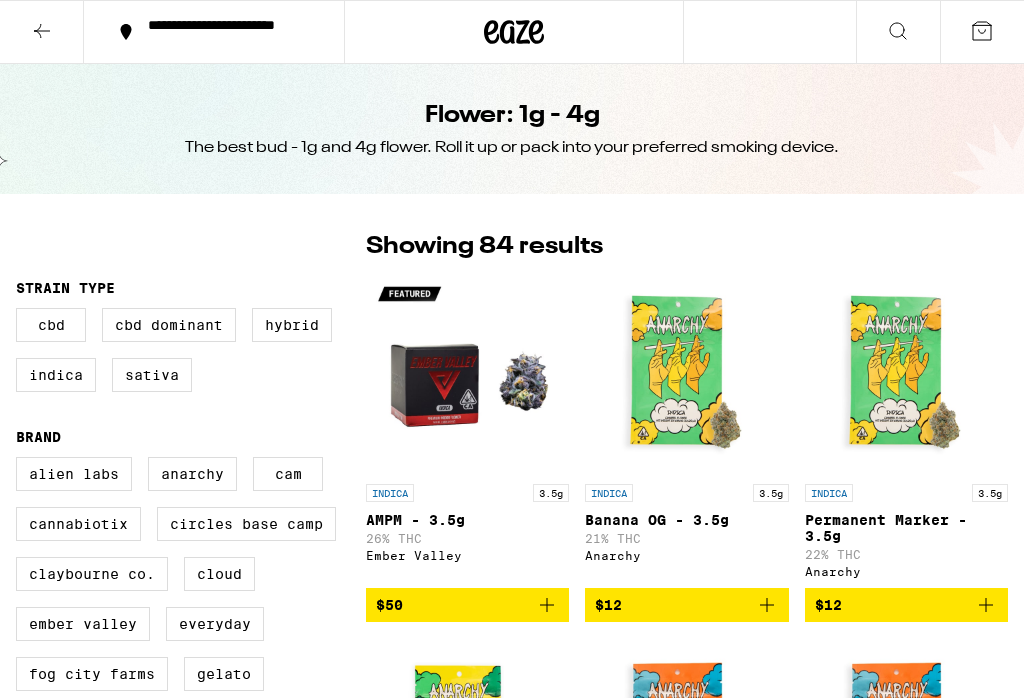 click on "Indica" at bounding box center [56, 375] 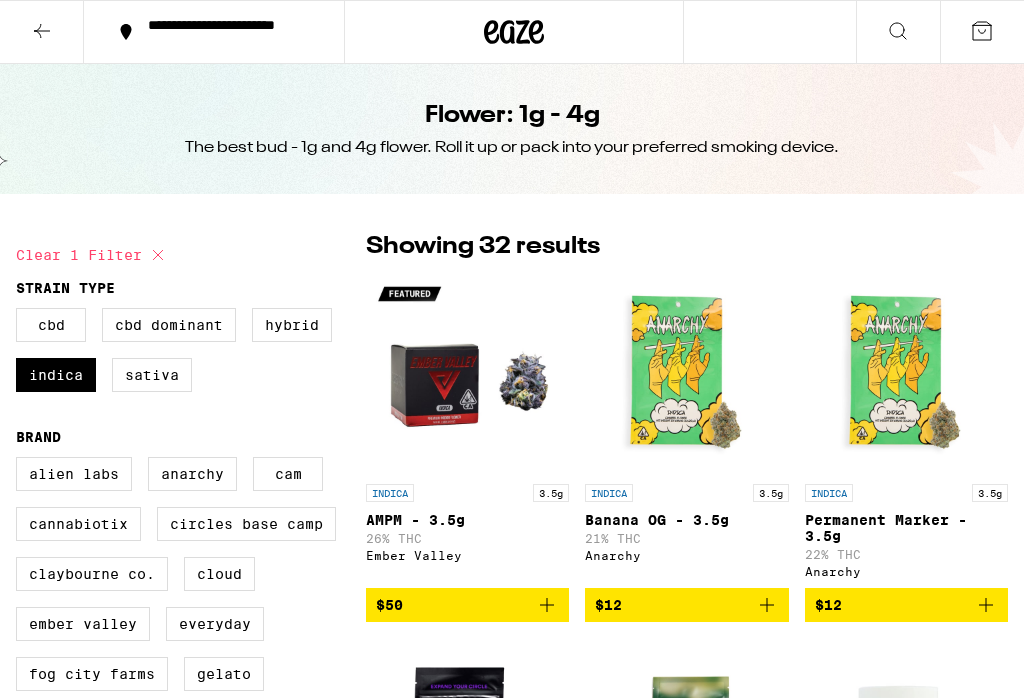 click on "Hybrid" at bounding box center (292, 325) 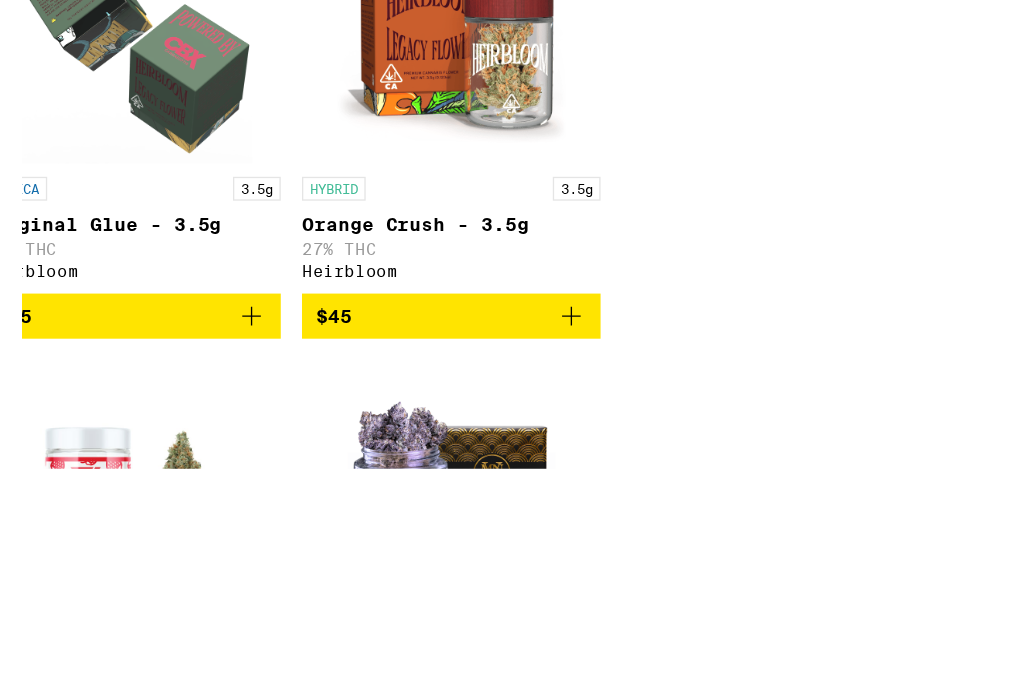 scroll, scrollTop: 4167, scrollLeft: 0, axis: vertical 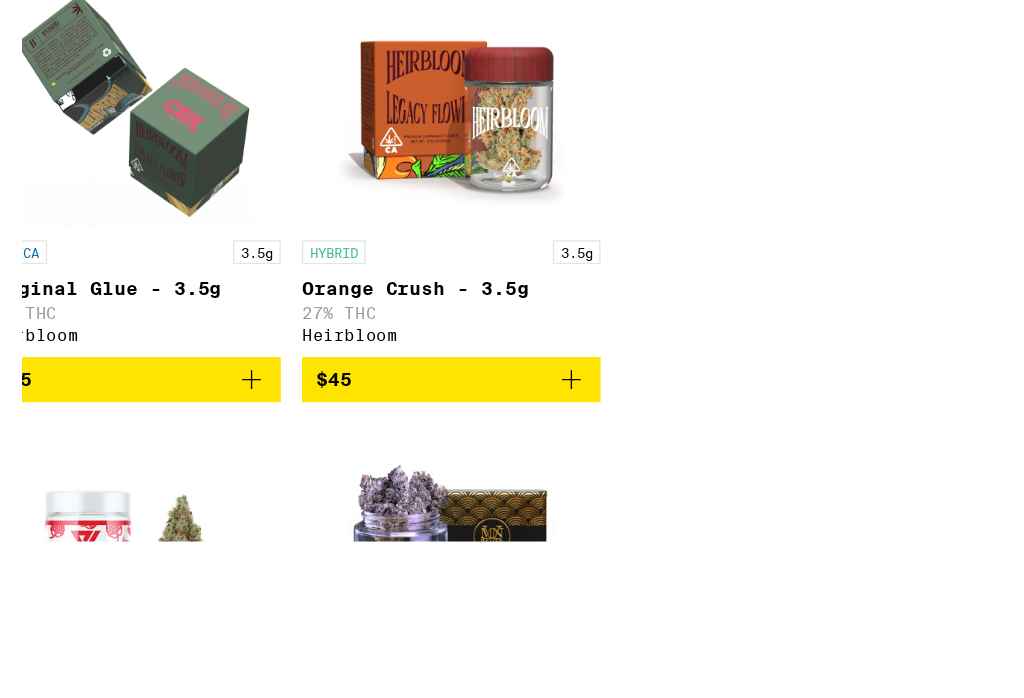 click on "Emerald Blueberry - 3.5g" at bounding box center [609, 12] 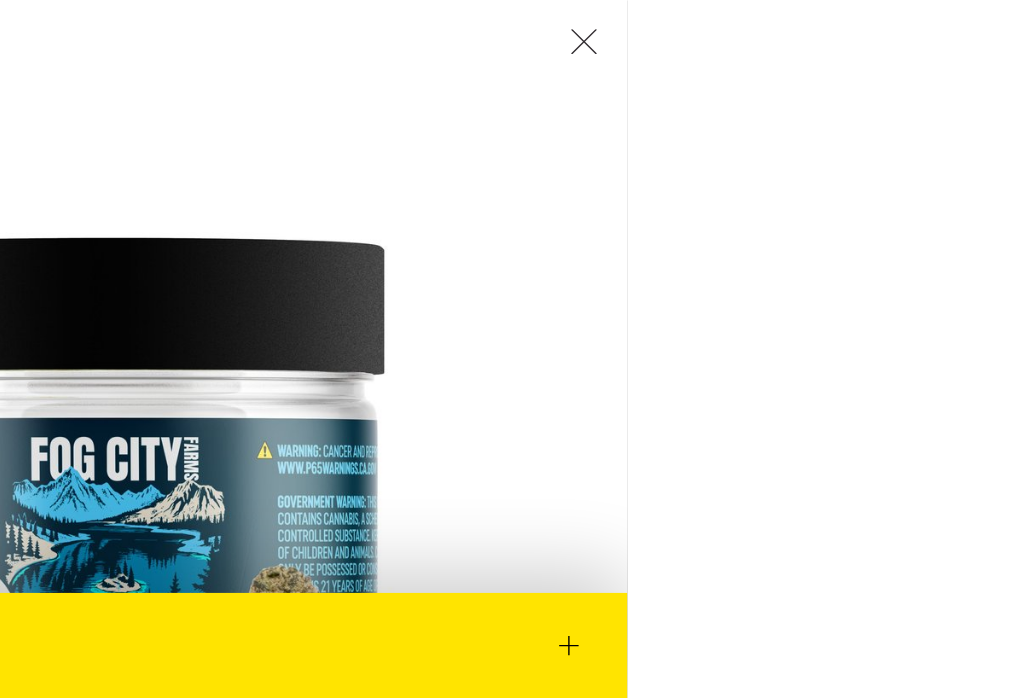 scroll, scrollTop: 3630, scrollLeft: 0, axis: vertical 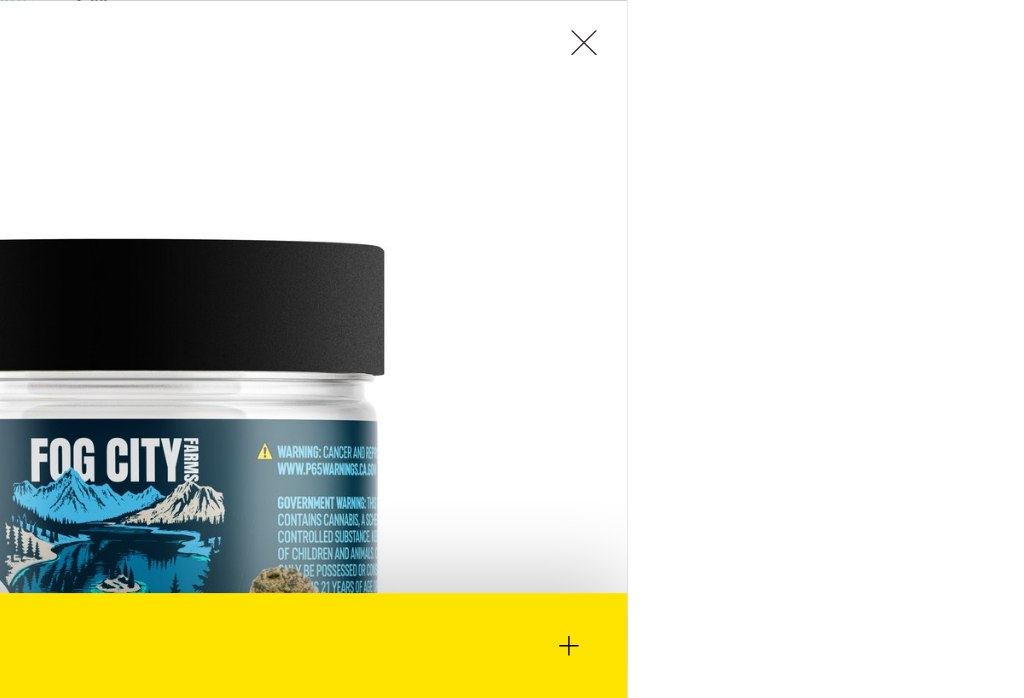 click 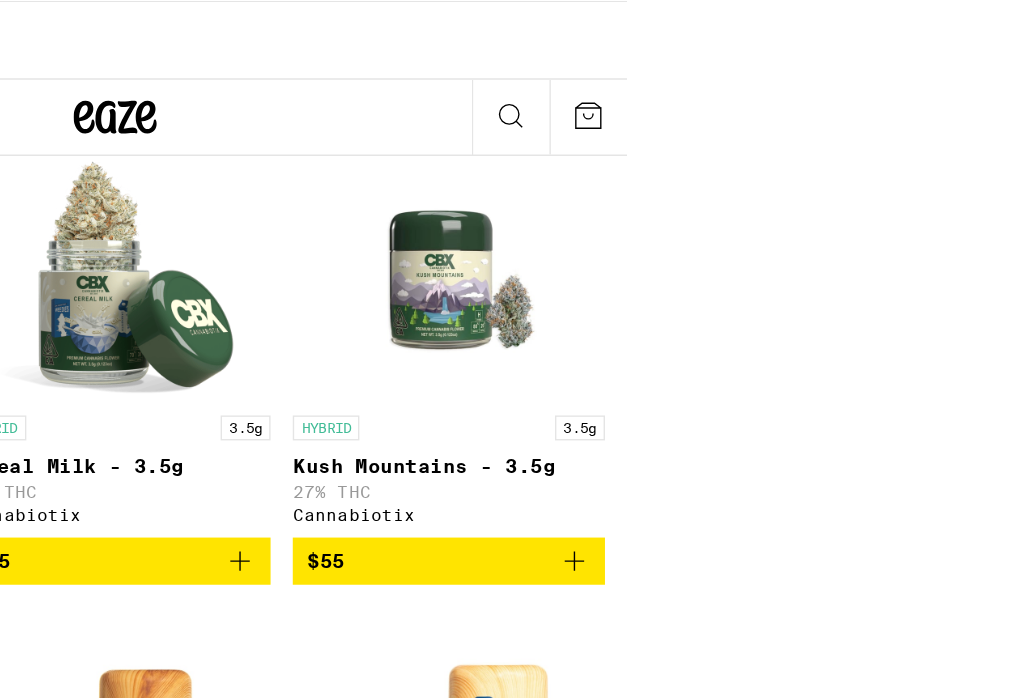 scroll, scrollTop: 5815, scrollLeft: 0, axis: vertical 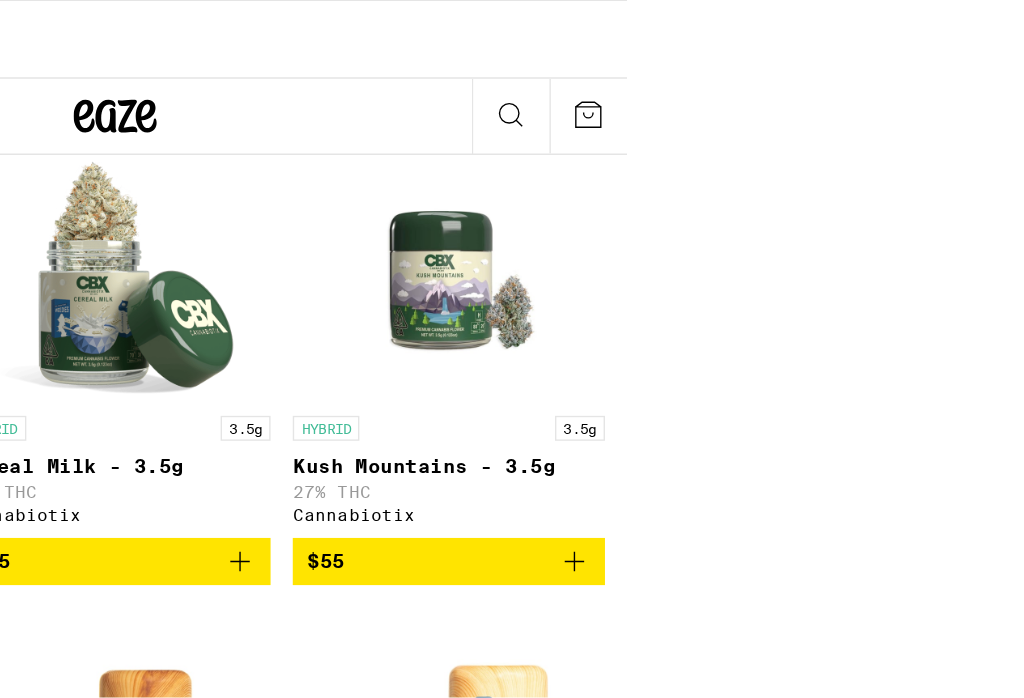 click on "30% THC" at bounding box center [609, -292] 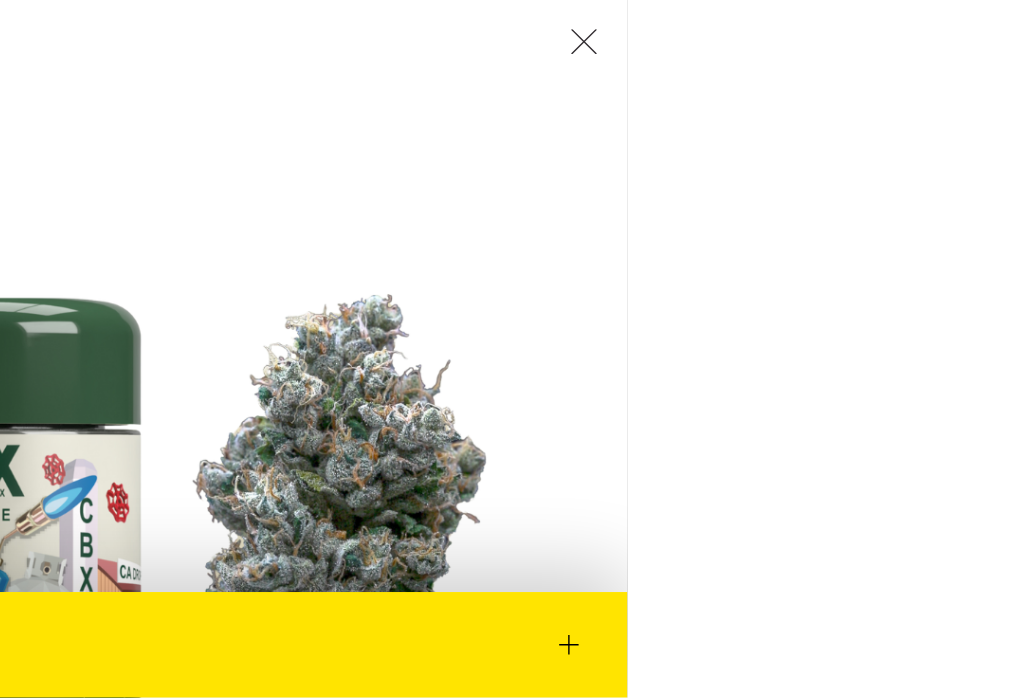 scroll, scrollTop: 0, scrollLeft: 0, axis: both 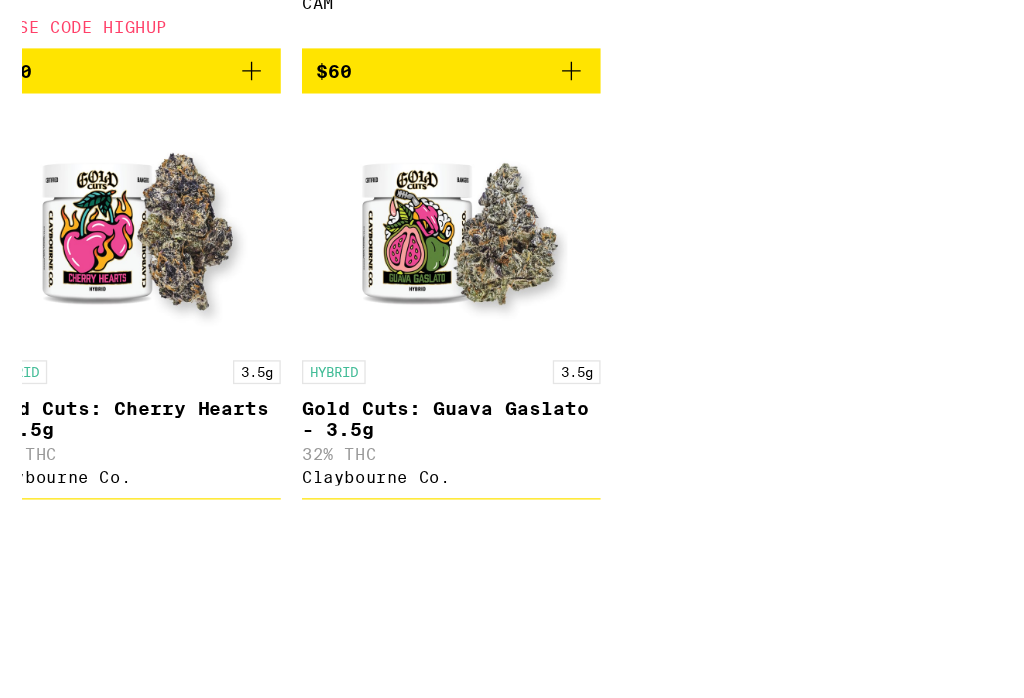 click on "White Walker OG - 3.5g" at bounding box center (128, -207) 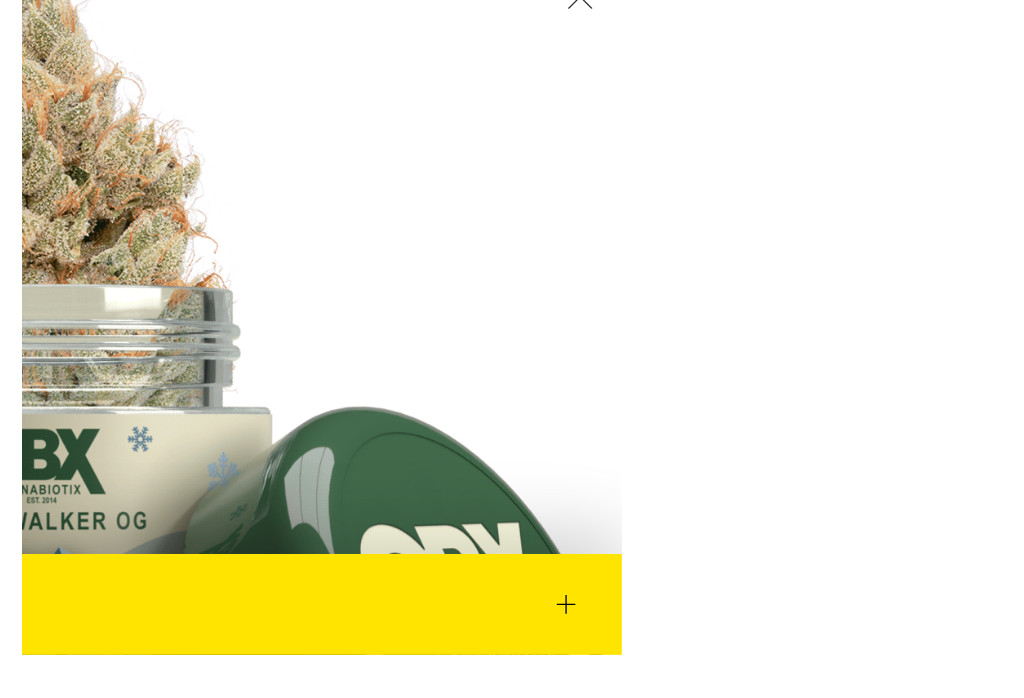 scroll, scrollTop: 0, scrollLeft: 0, axis: both 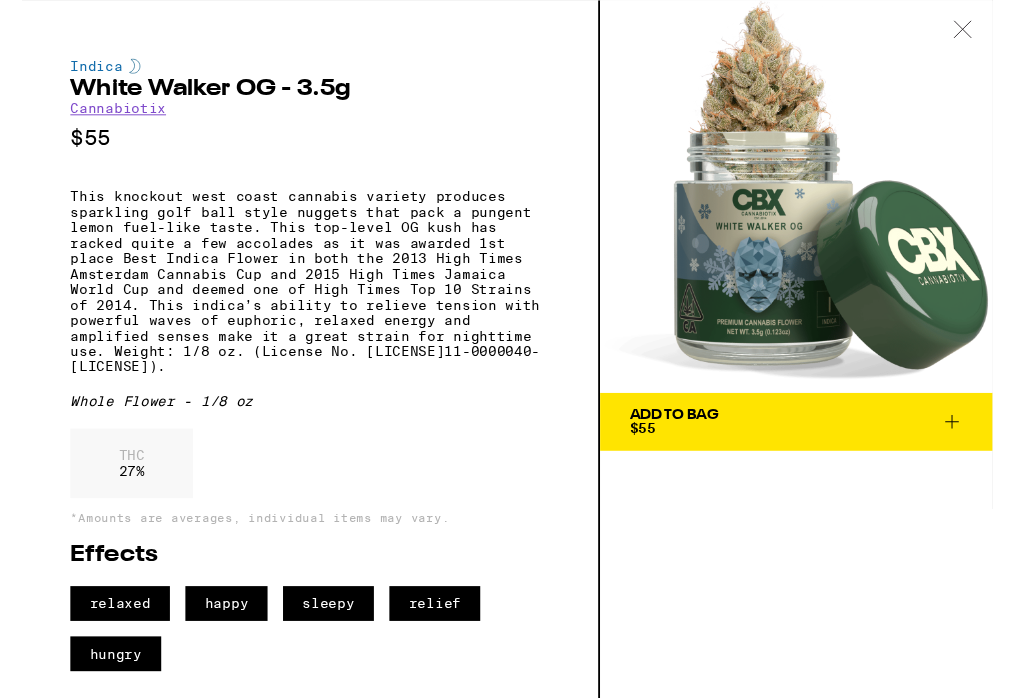 click 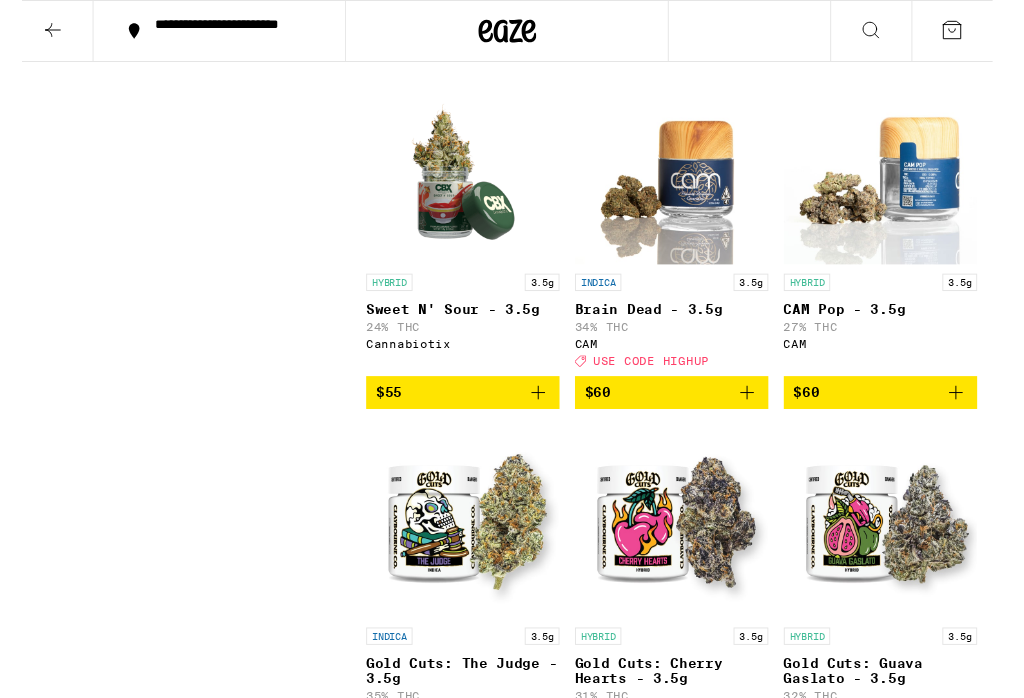 scroll, scrollTop: 6663, scrollLeft: 0, axis: vertical 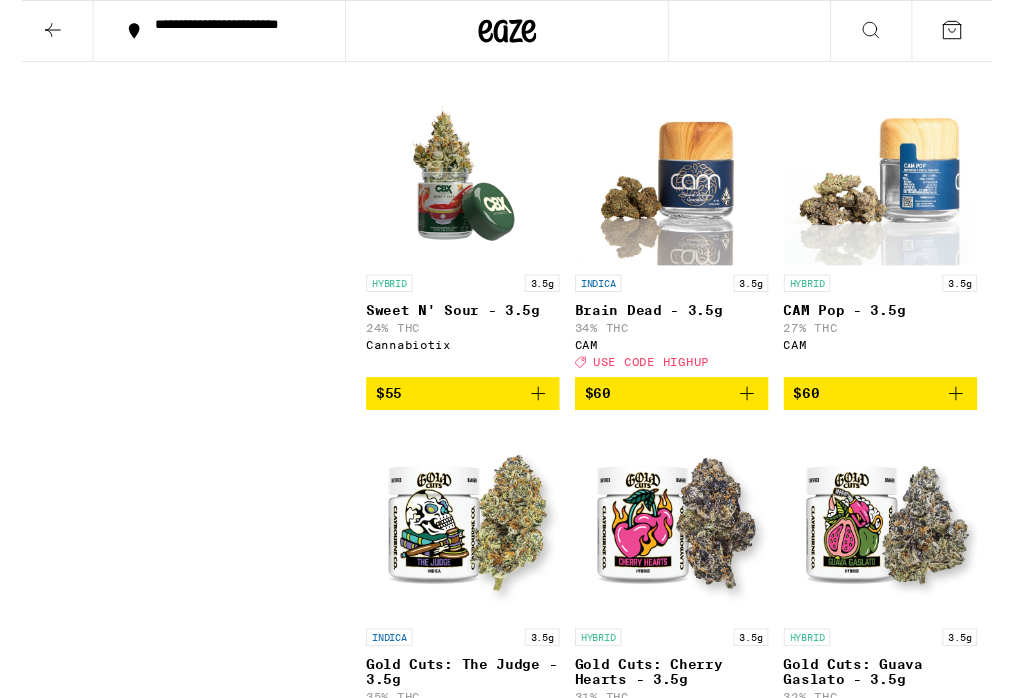 click on "HYBRID 3.5g Sweet N' Sour - 3.5g 24% THC Cannabiotix" at bounding box center [466, 332] 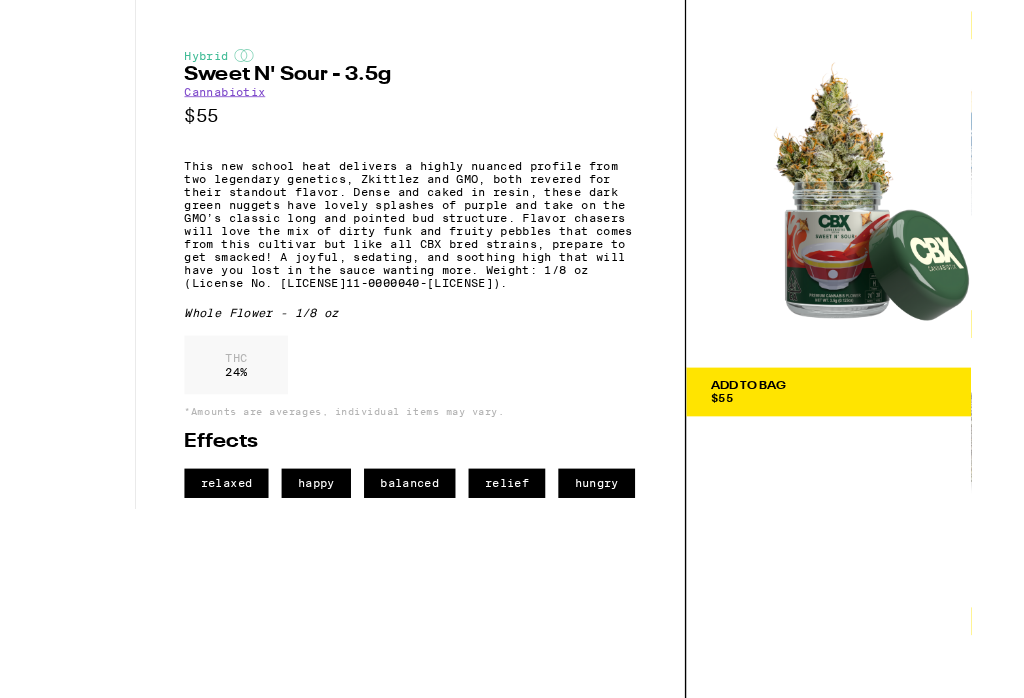 scroll, scrollTop: 6635, scrollLeft: 0, axis: vertical 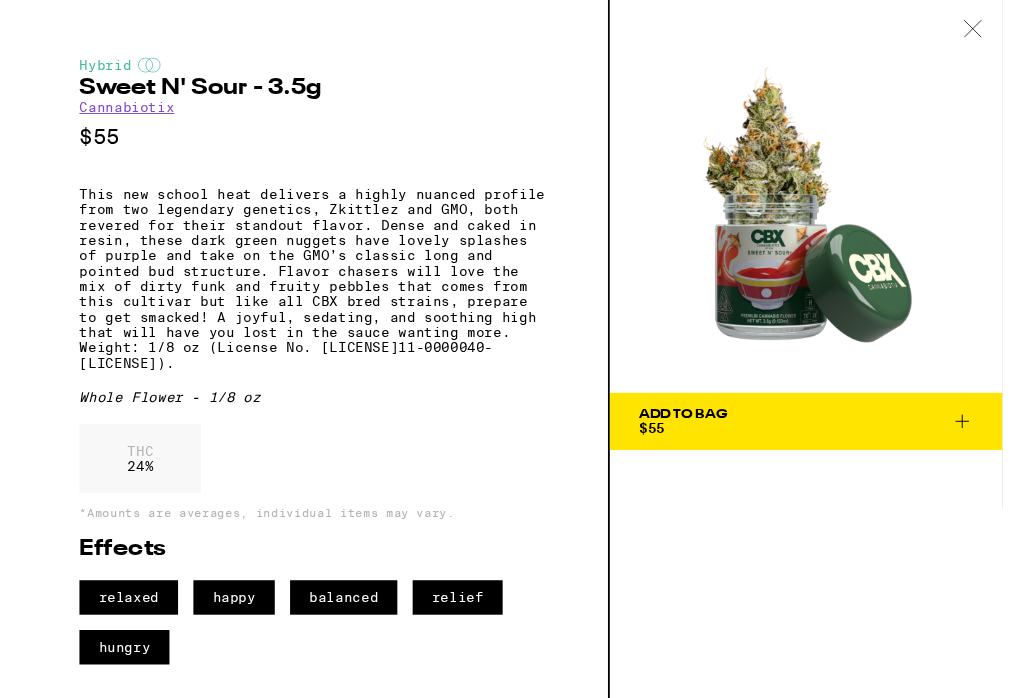click at bounding box center (993, 31) 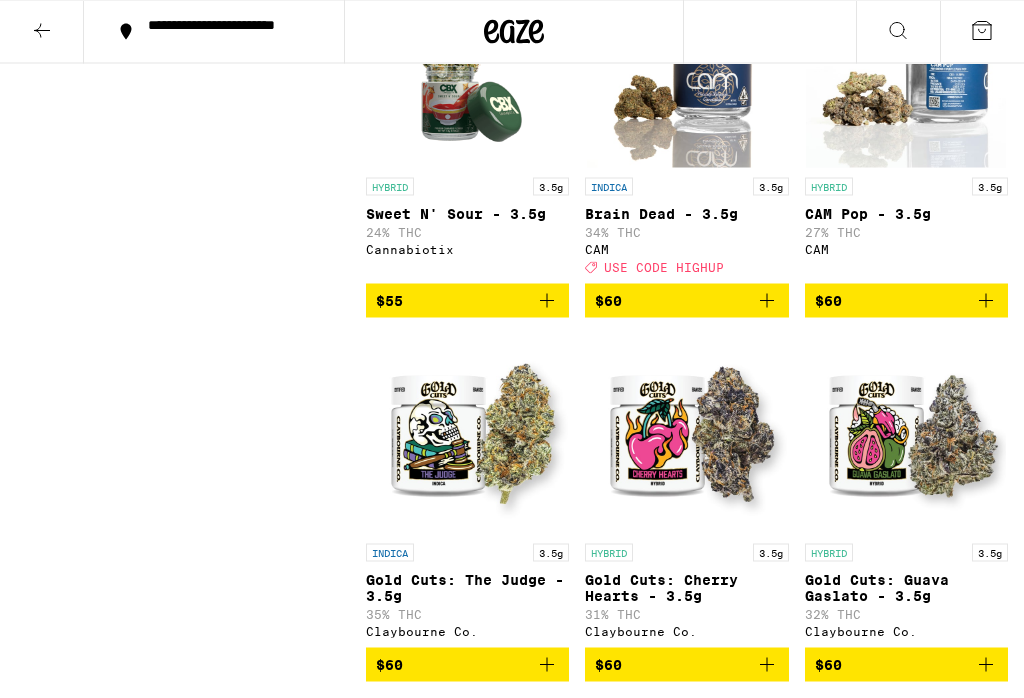 scroll, scrollTop: 6725, scrollLeft: 0, axis: vertical 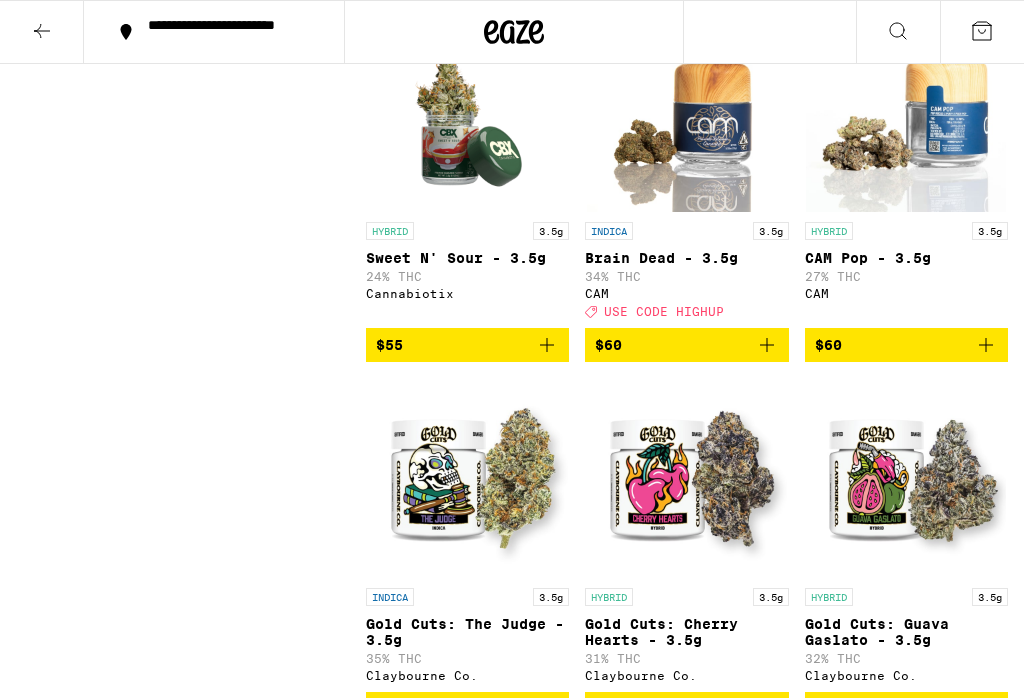 click 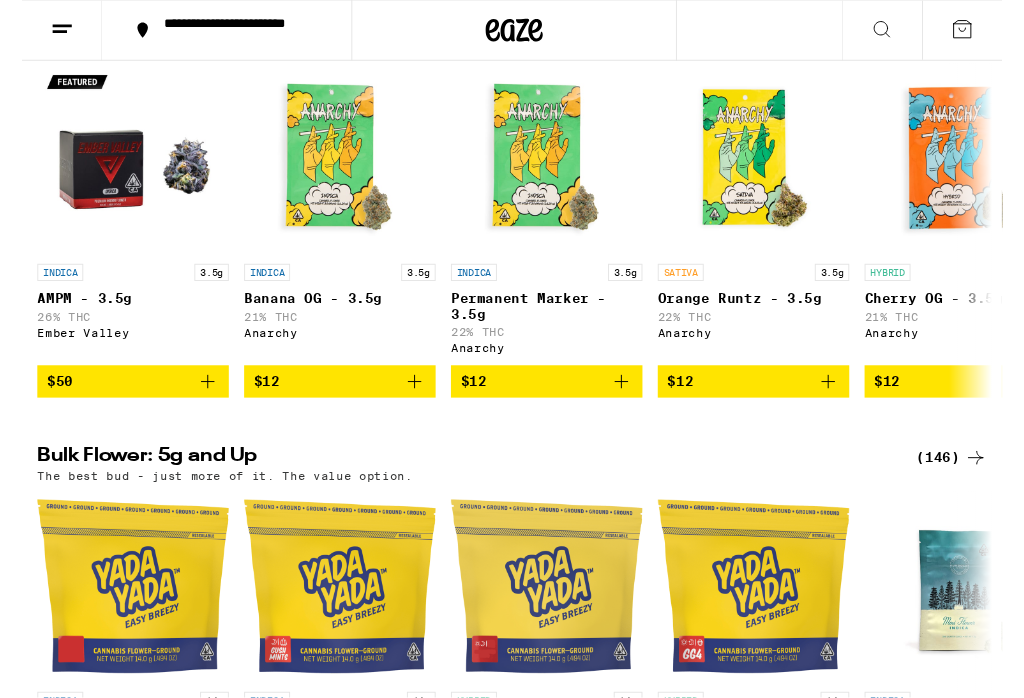 scroll, scrollTop: 260, scrollLeft: 0, axis: vertical 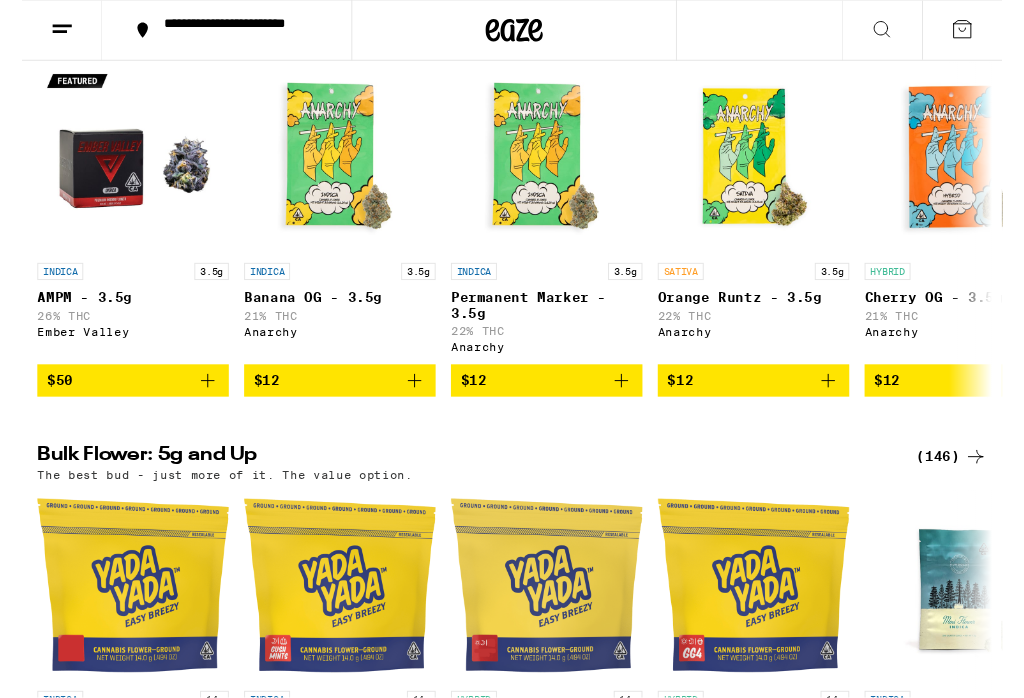 click on "(146)" at bounding box center [971, 477] 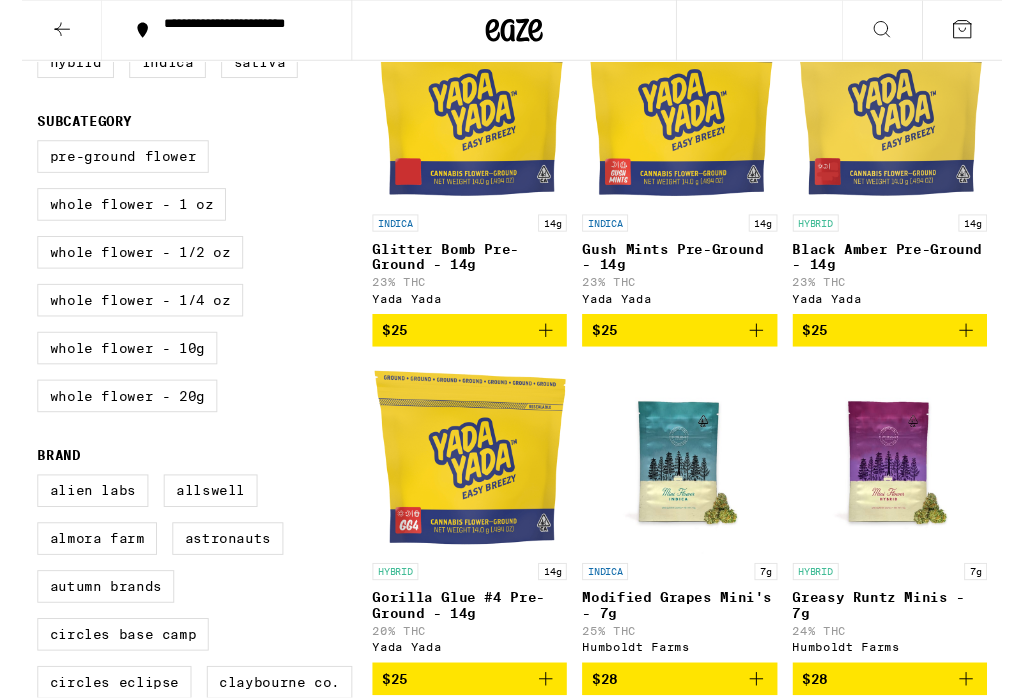 scroll, scrollTop: 0, scrollLeft: 0, axis: both 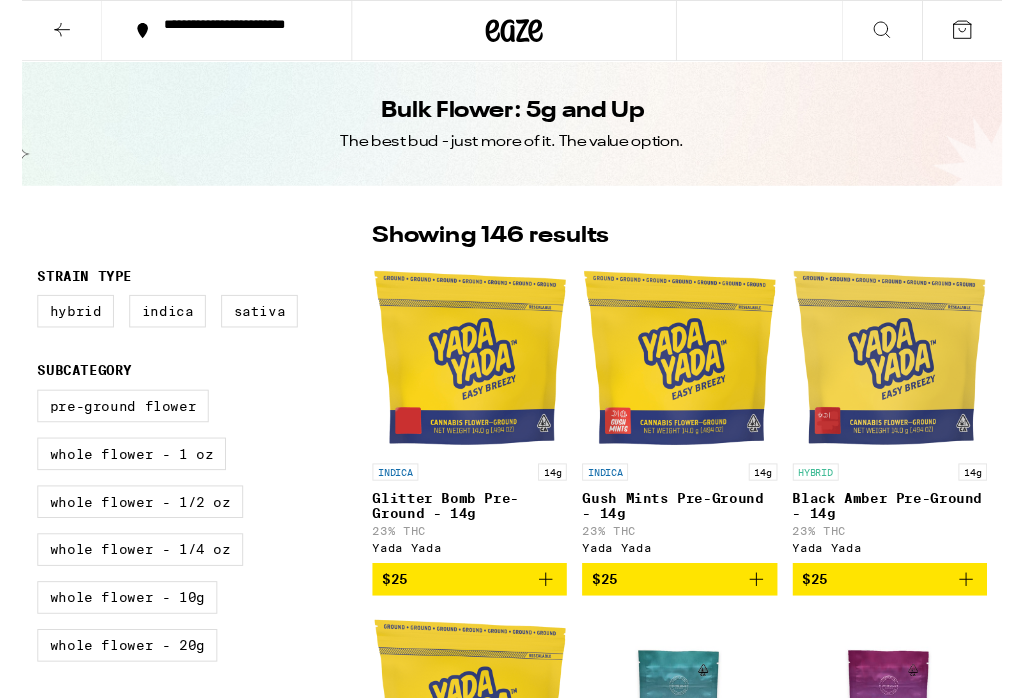 click on "Hybrid" at bounding box center (56, 325) 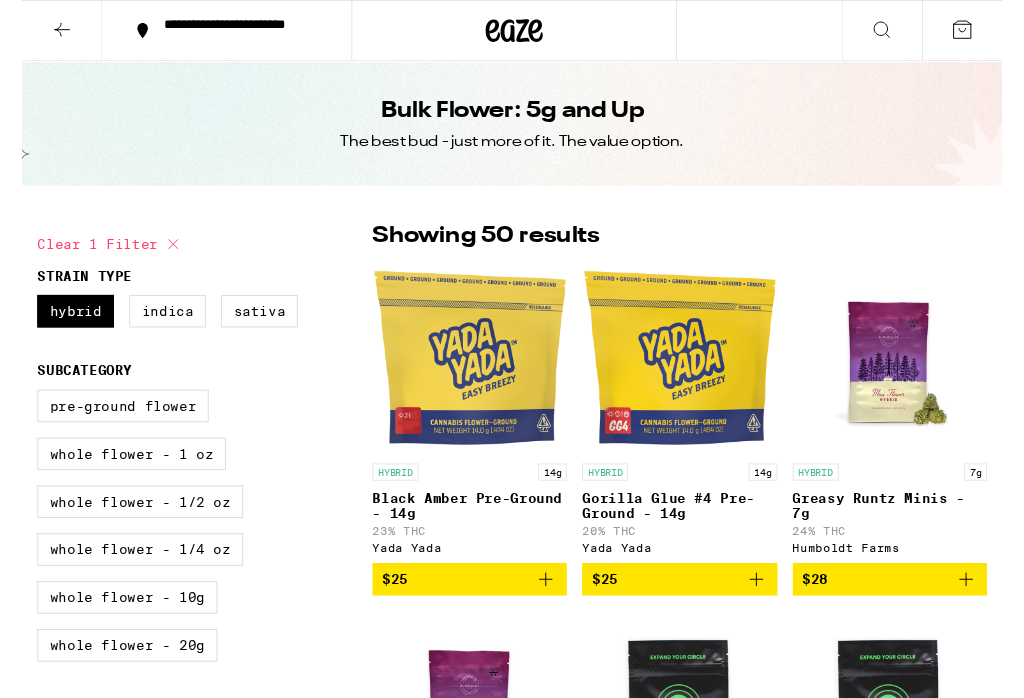 click on "Indica" at bounding box center (152, 325) 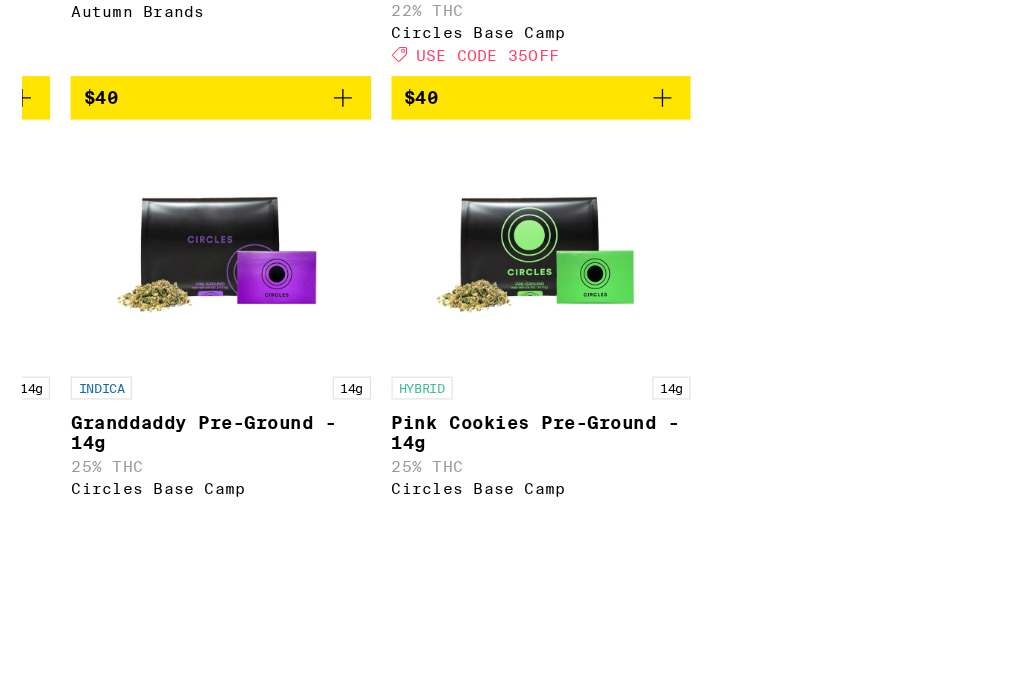 scroll, scrollTop: 2778, scrollLeft: 0, axis: vertical 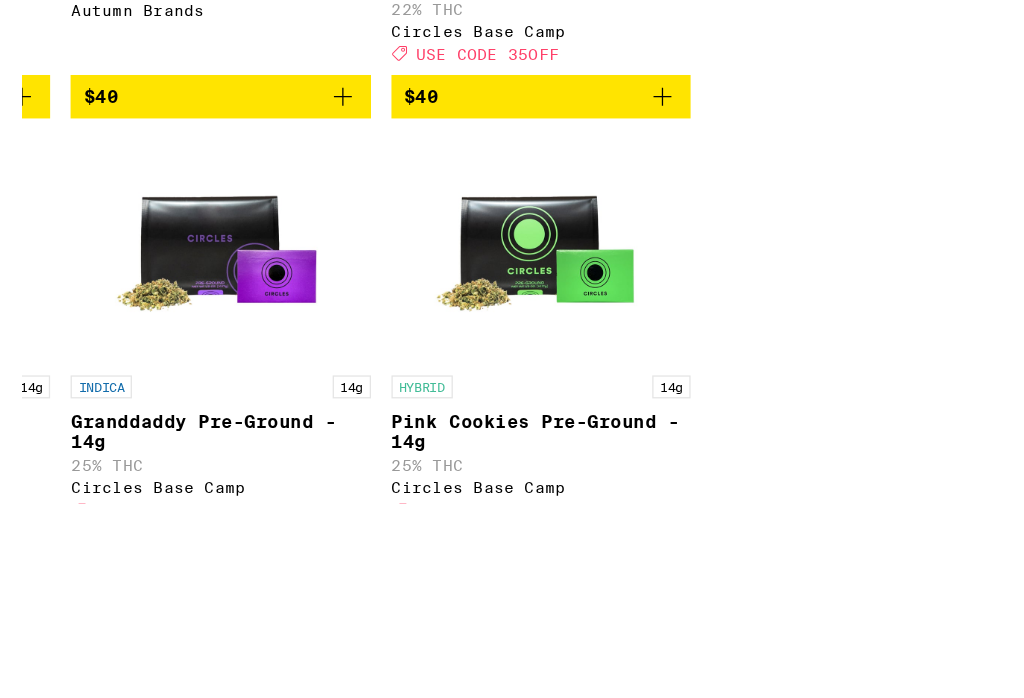 click on "INDICA 7g Smackers - 7g 26% THC Autumn Brands" at bounding box center [133, 145] 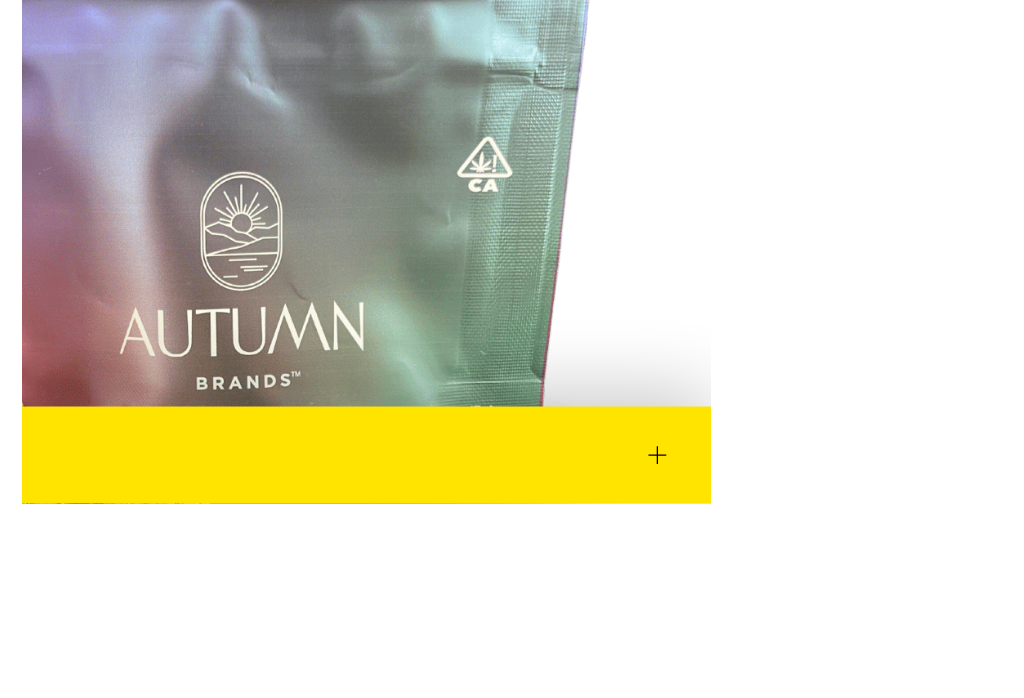 scroll, scrollTop: 2778, scrollLeft: 0, axis: vertical 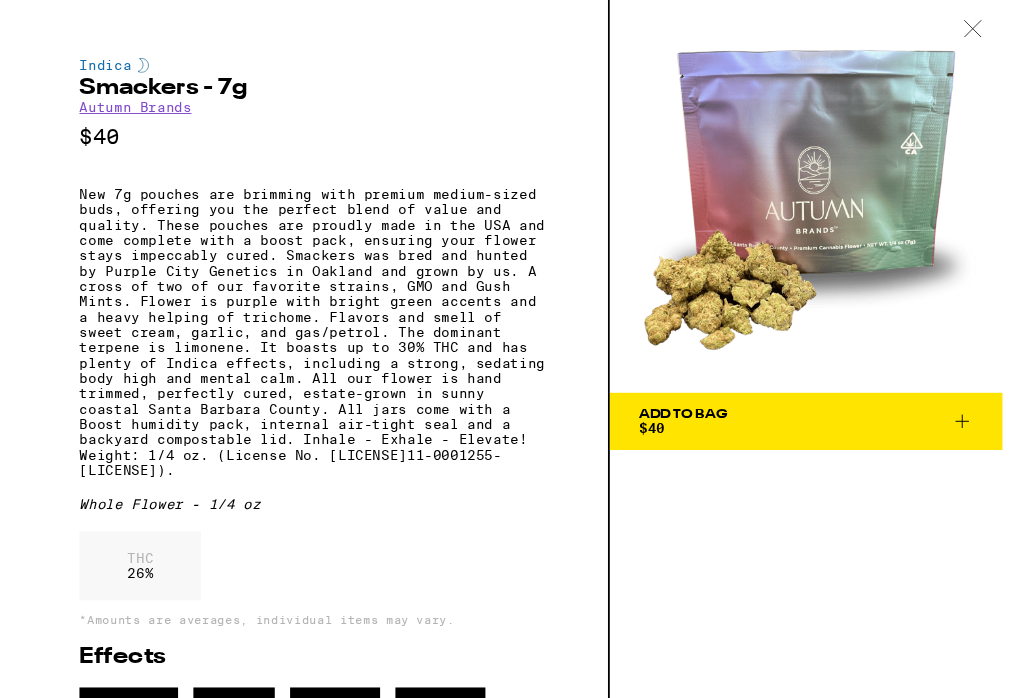 click 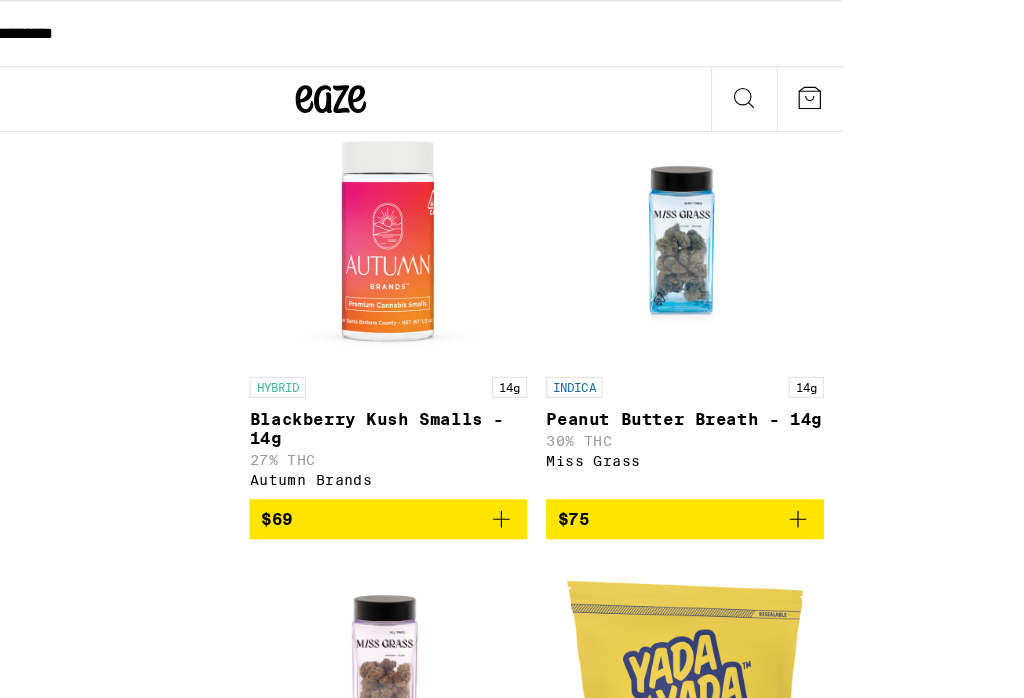 scroll, scrollTop: 11387, scrollLeft: 0, axis: vertical 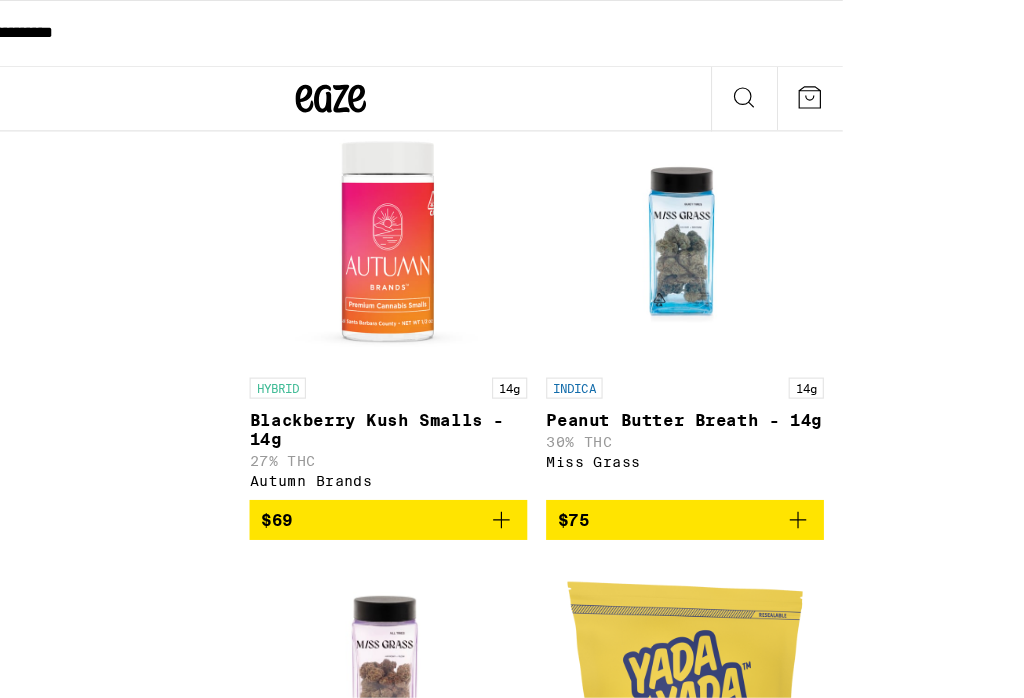 click on "INDICA 14.17g Midnight Snack Smalls - 14.17g 33% THC Pure Beauty" at bounding box center (484, 5341) 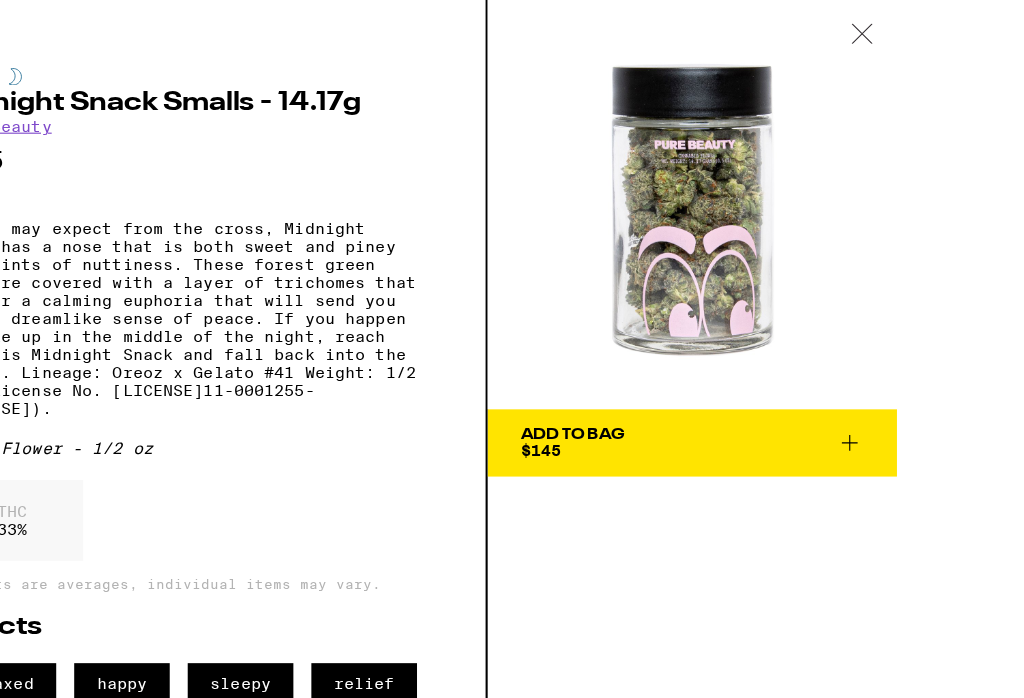 scroll, scrollTop: 10550, scrollLeft: 0, axis: vertical 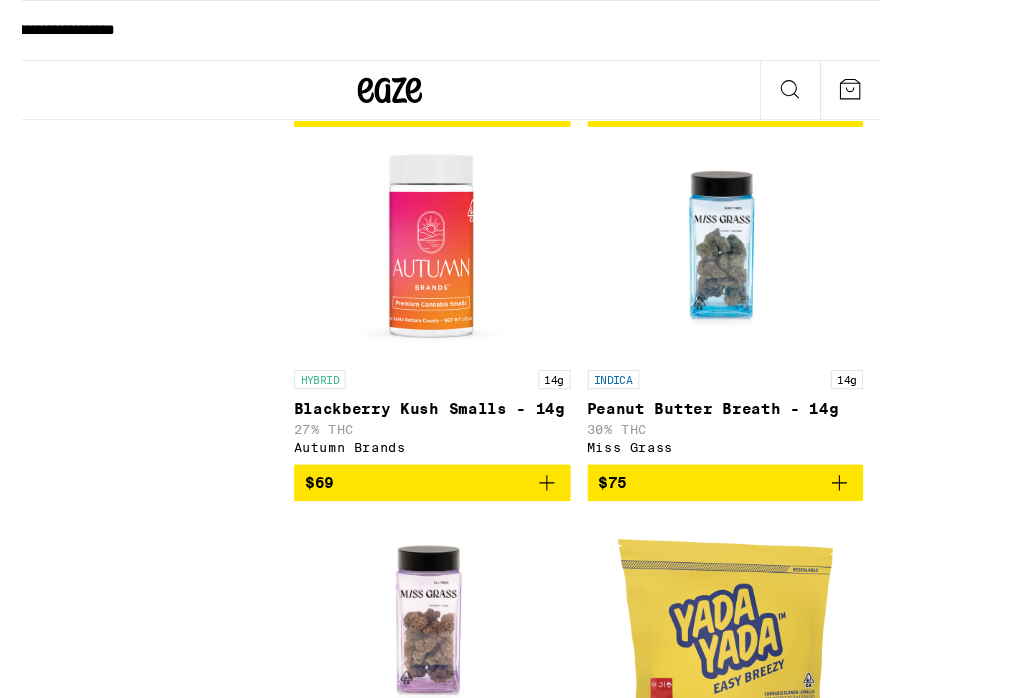 click on "Pure Beauty" at bounding box center [767, 5372] 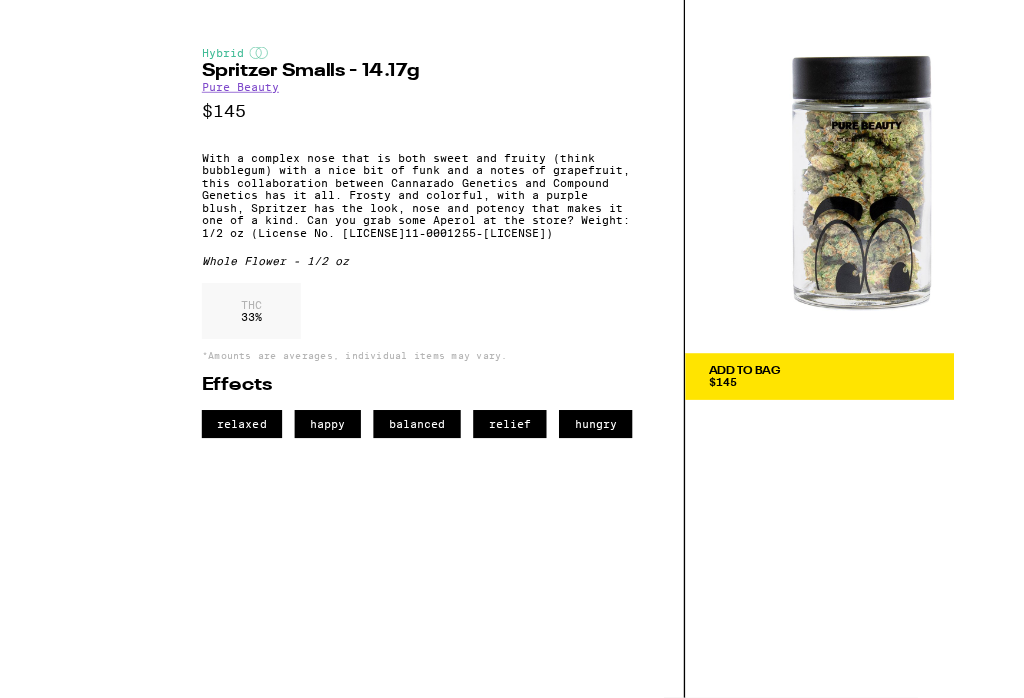 scroll, scrollTop: 10673, scrollLeft: 0, axis: vertical 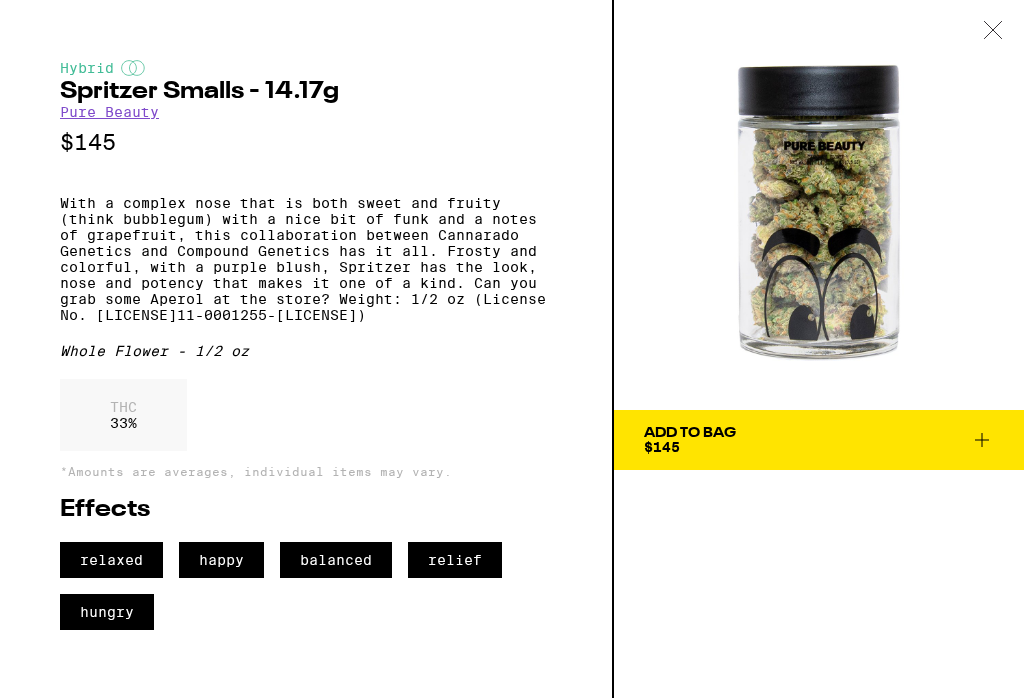 click at bounding box center [993, 31] 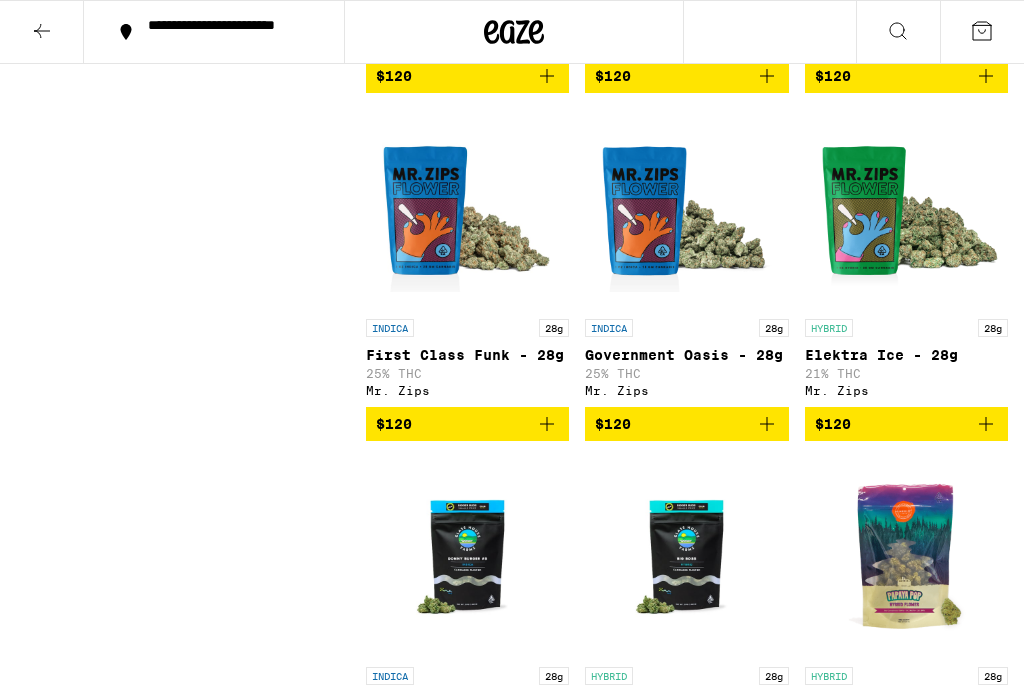 scroll, scrollTop: 9984, scrollLeft: 0, axis: vertical 